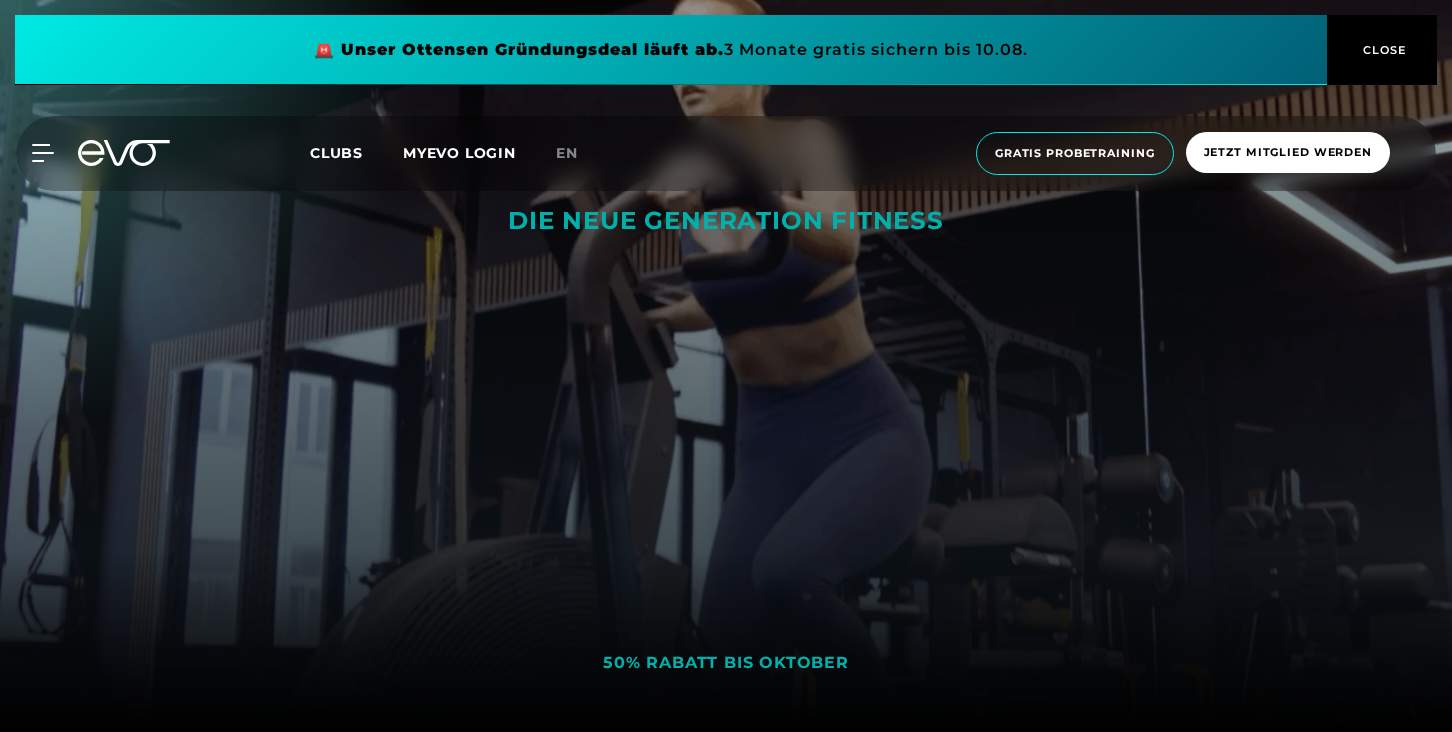 scroll, scrollTop: 180, scrollLeft: 0, axis: vertical 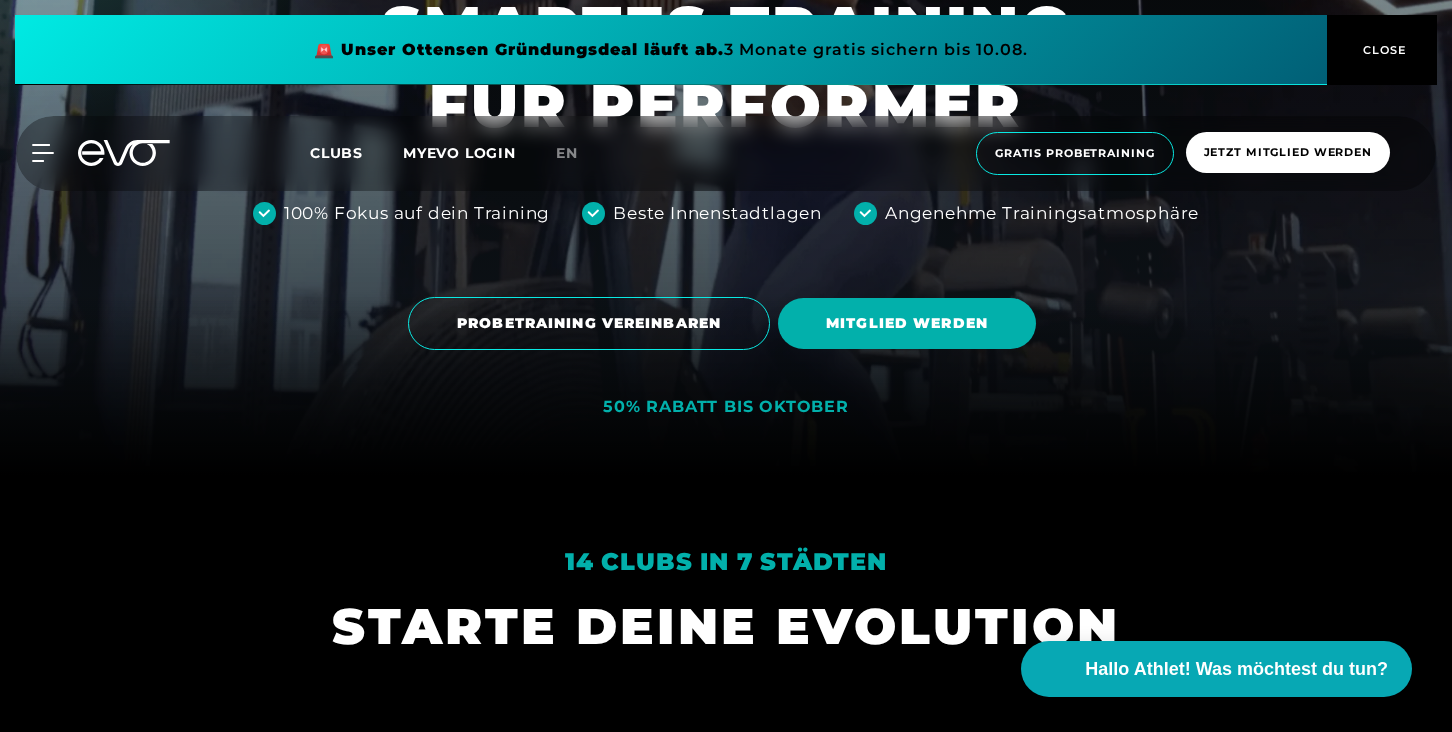click on "MITGLIED WERDEN" at bounding box center [911, 323] 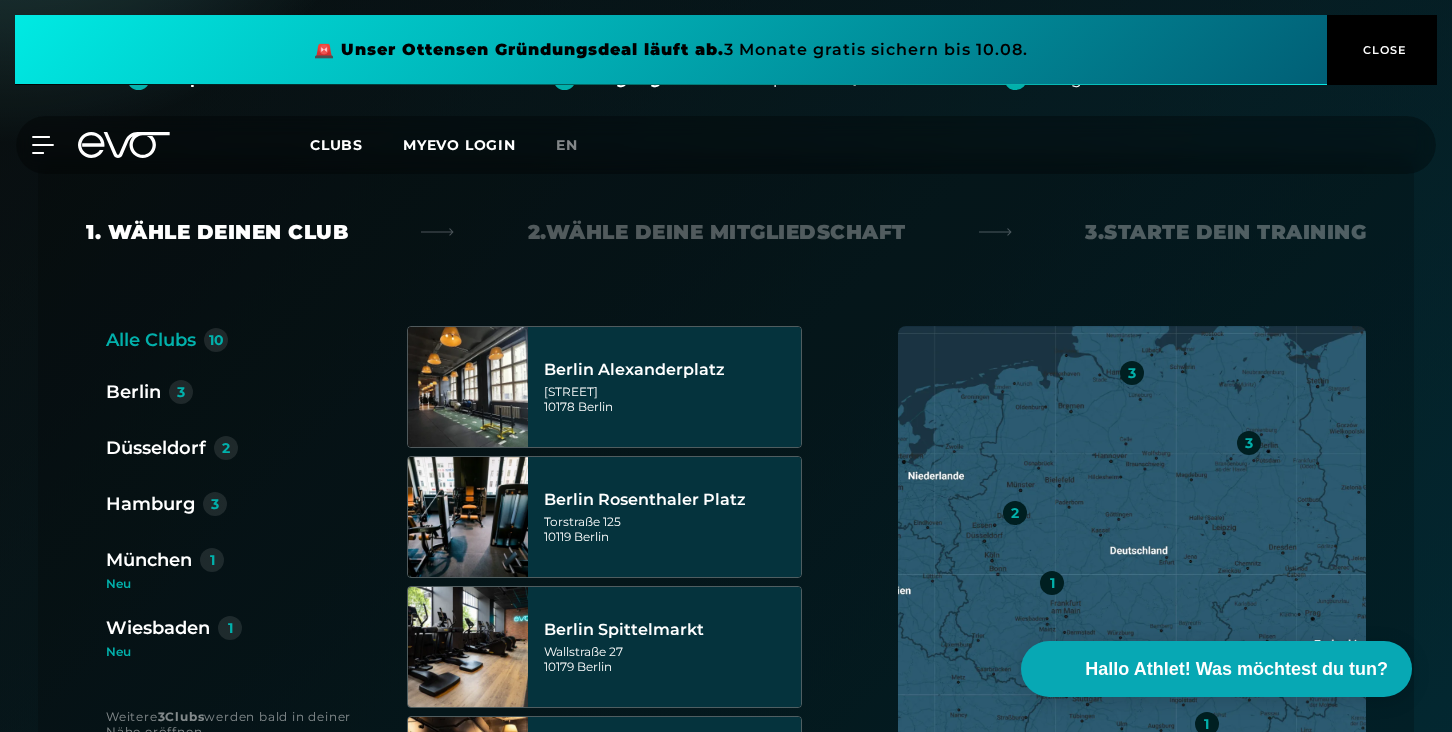 scroll, scrollTop: 291, scrollLeft: 0, axis: vertical 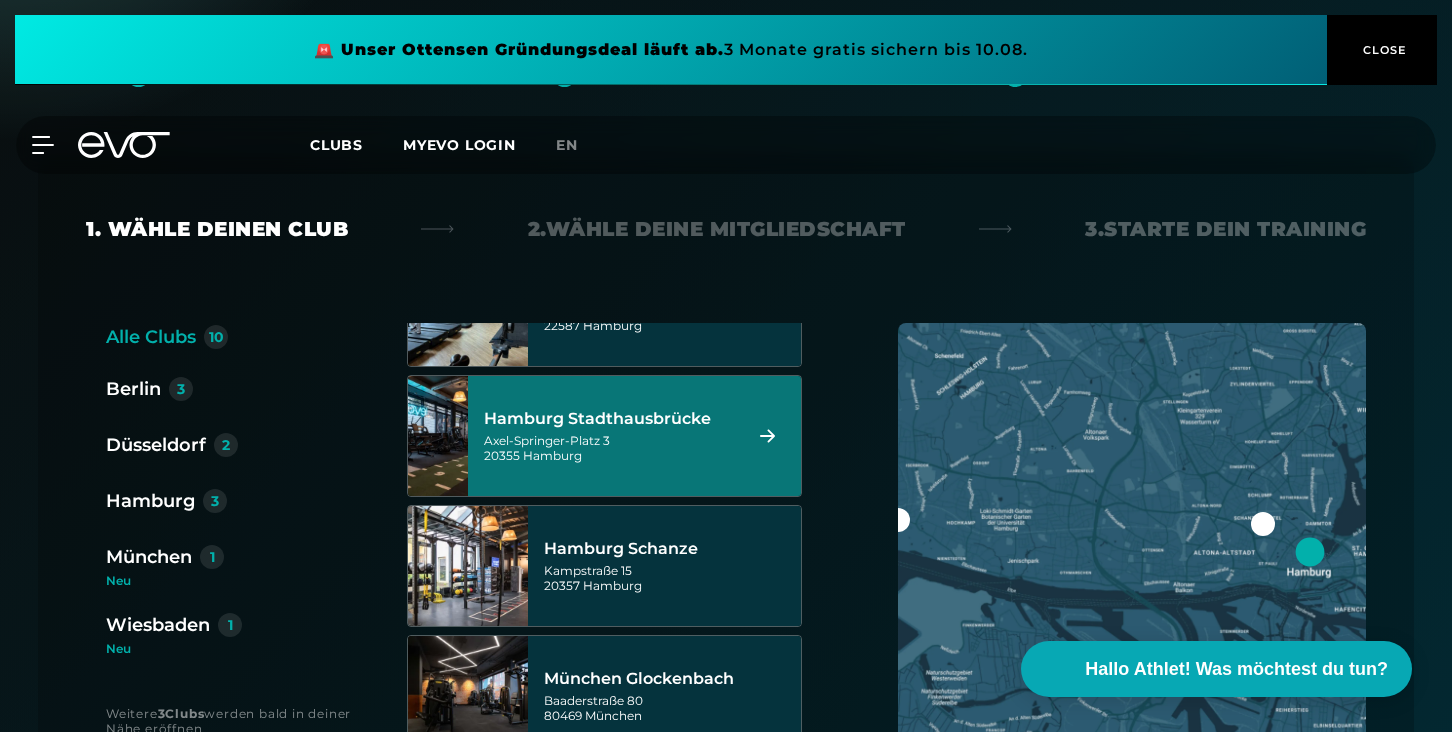 click on "Hamburg Stadthausbrücke Axel-Springer-Platz 3 20355   Hamburg" at bounding box center (609, 436) 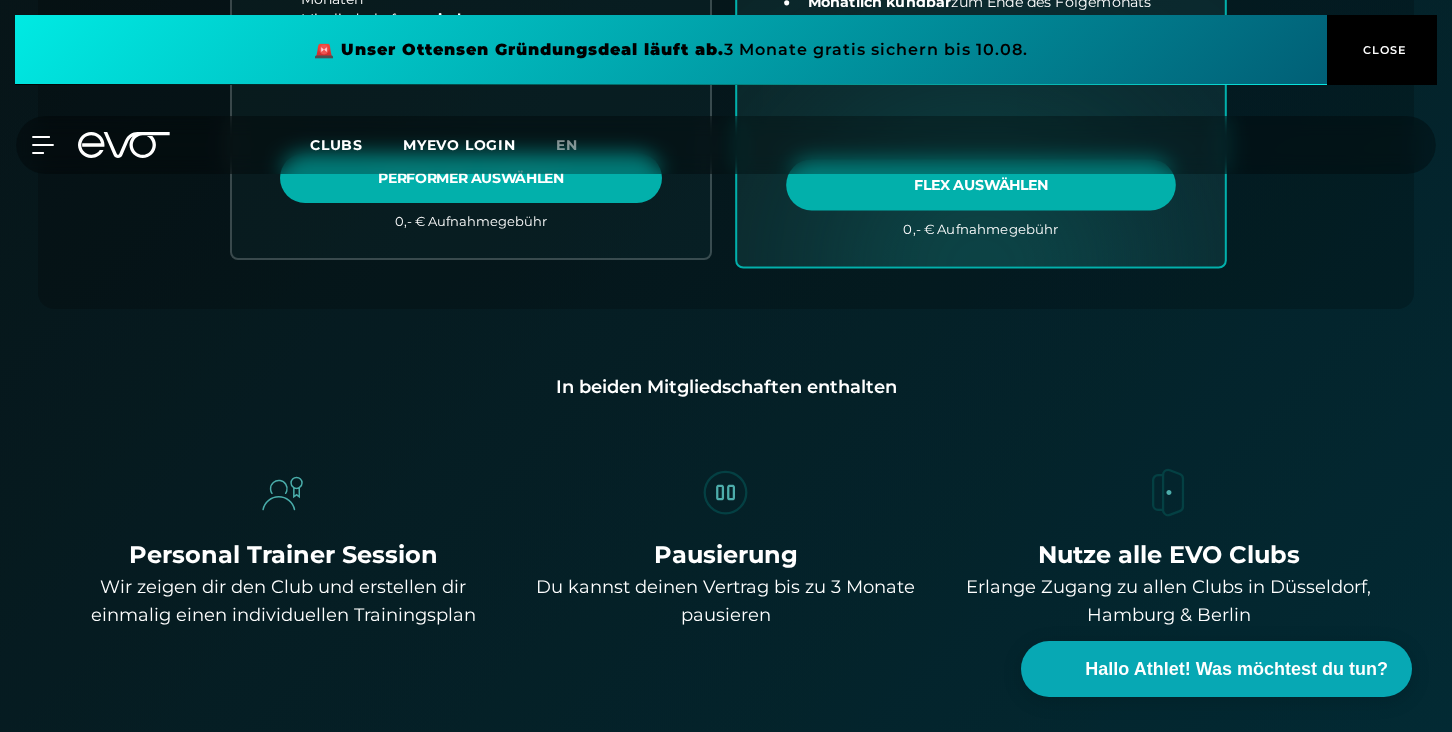 scroll, scrollTop: 1113, scrollLeft: 0, axis: vertical 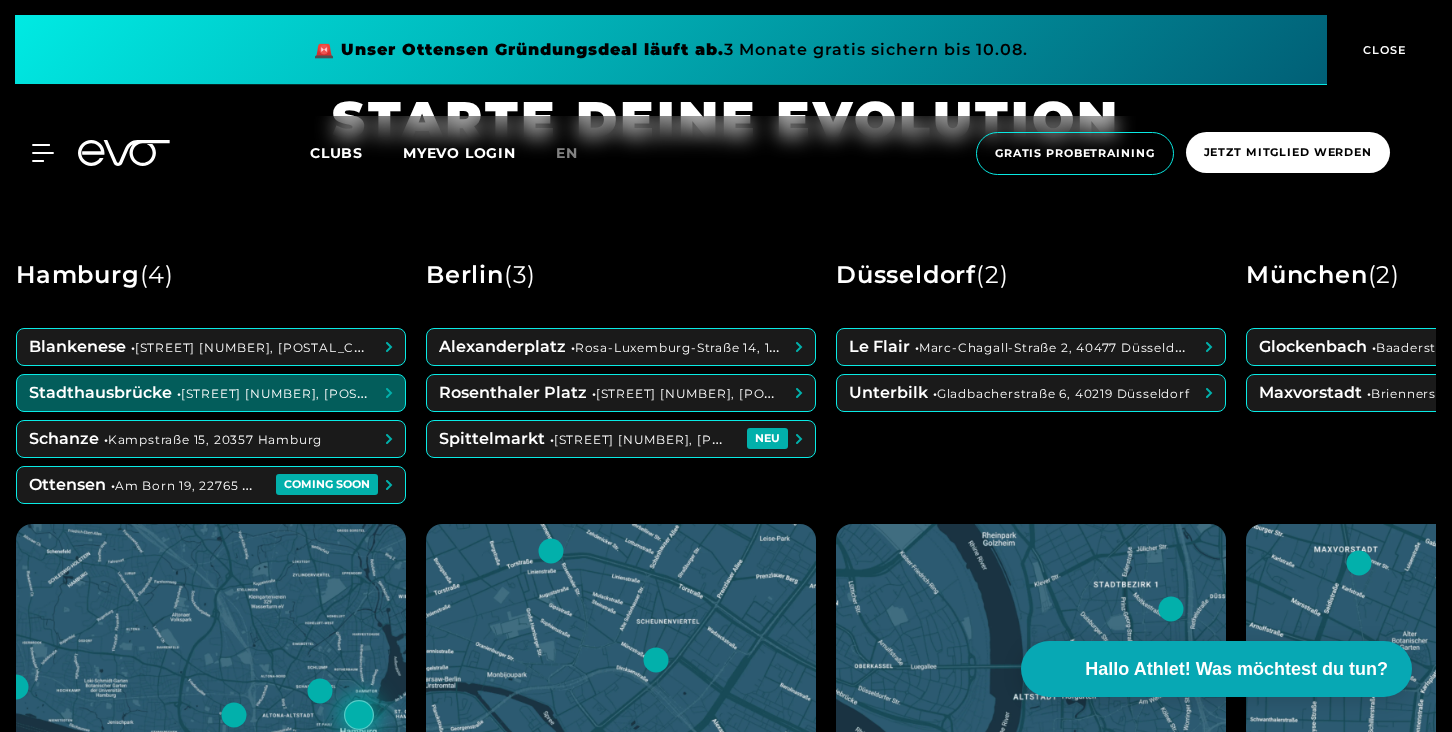 click at bounding box center (211, 393) 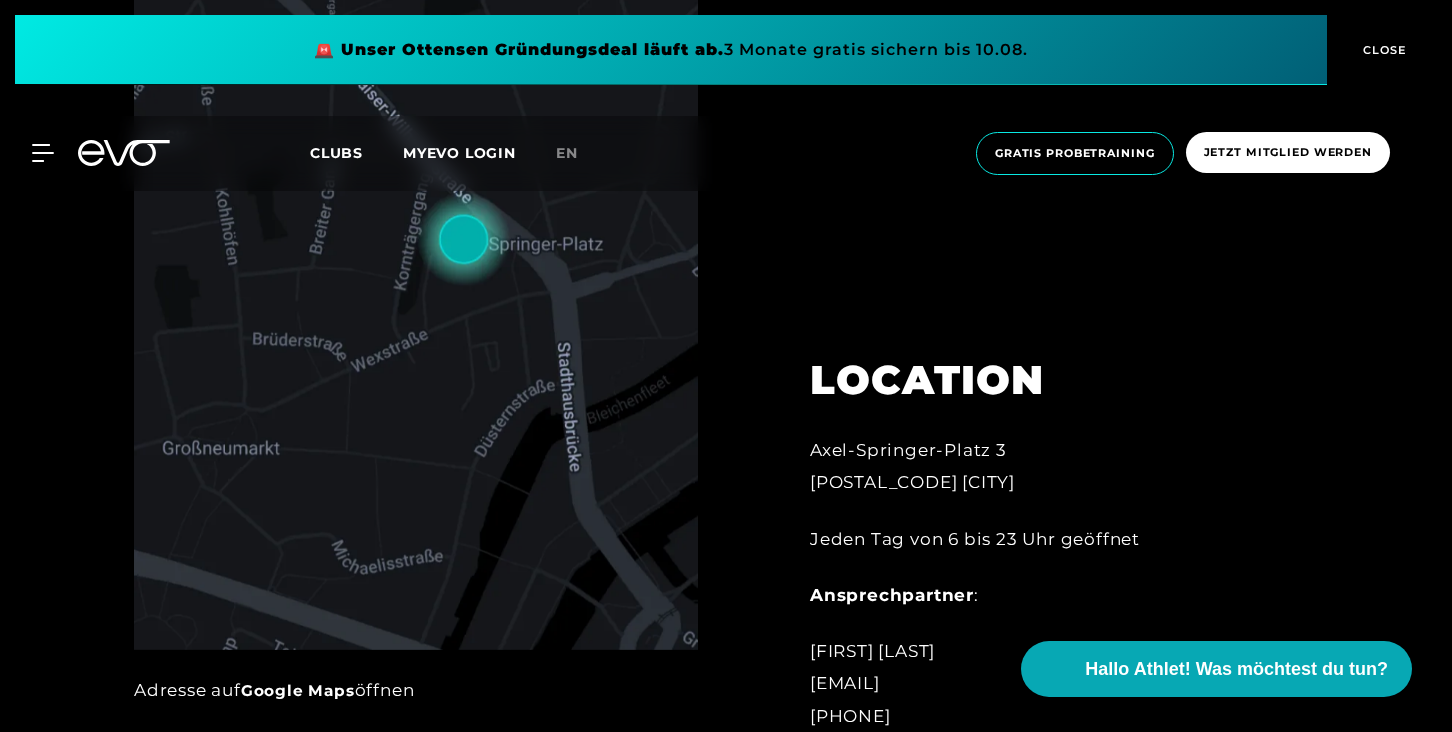 scroll, scrollTop: 959, scrollLeft: 0, axis: vertical 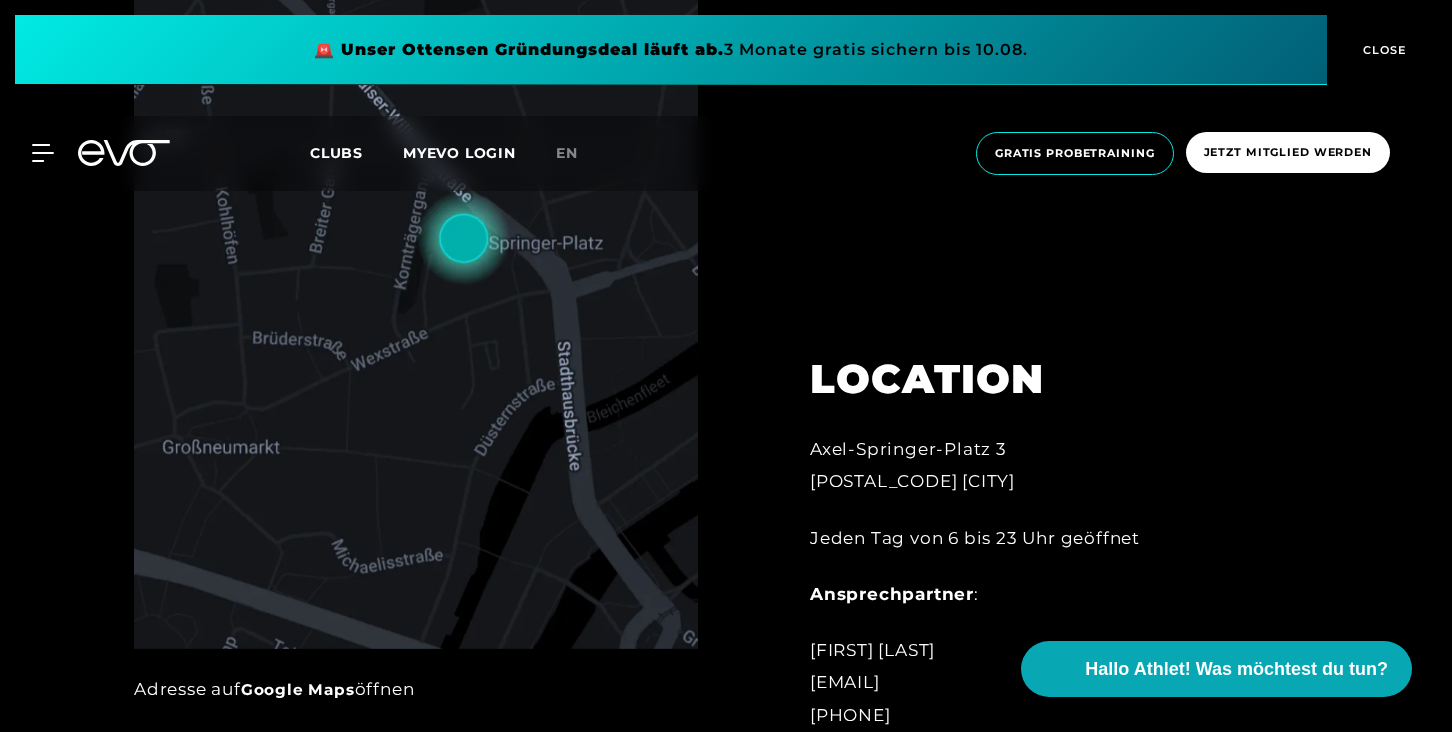 click on "Axel-Springer-Platz 3 20355 Hamburg" at bounding box center [1030, 465] 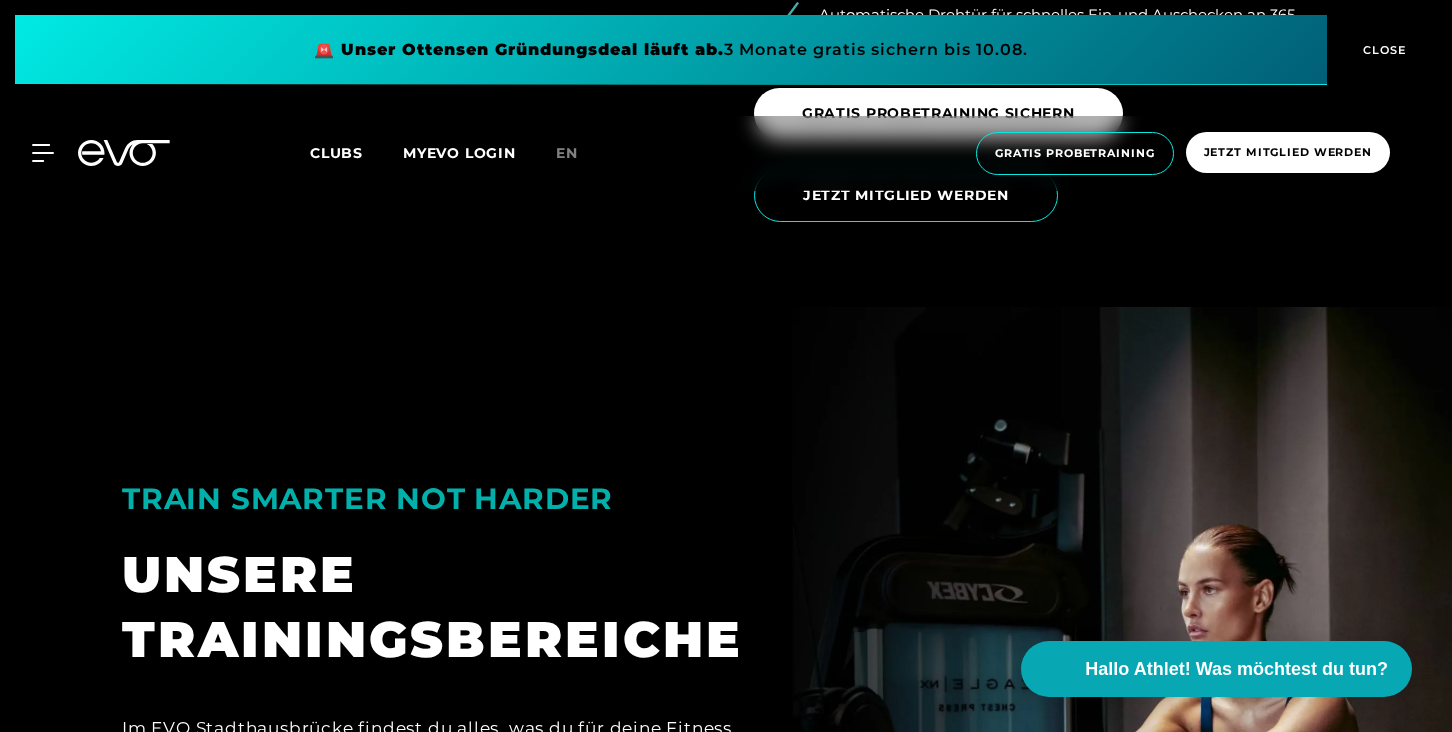 scroll, scrollTop: 2987, scrollLeft: 0, axis: vertical 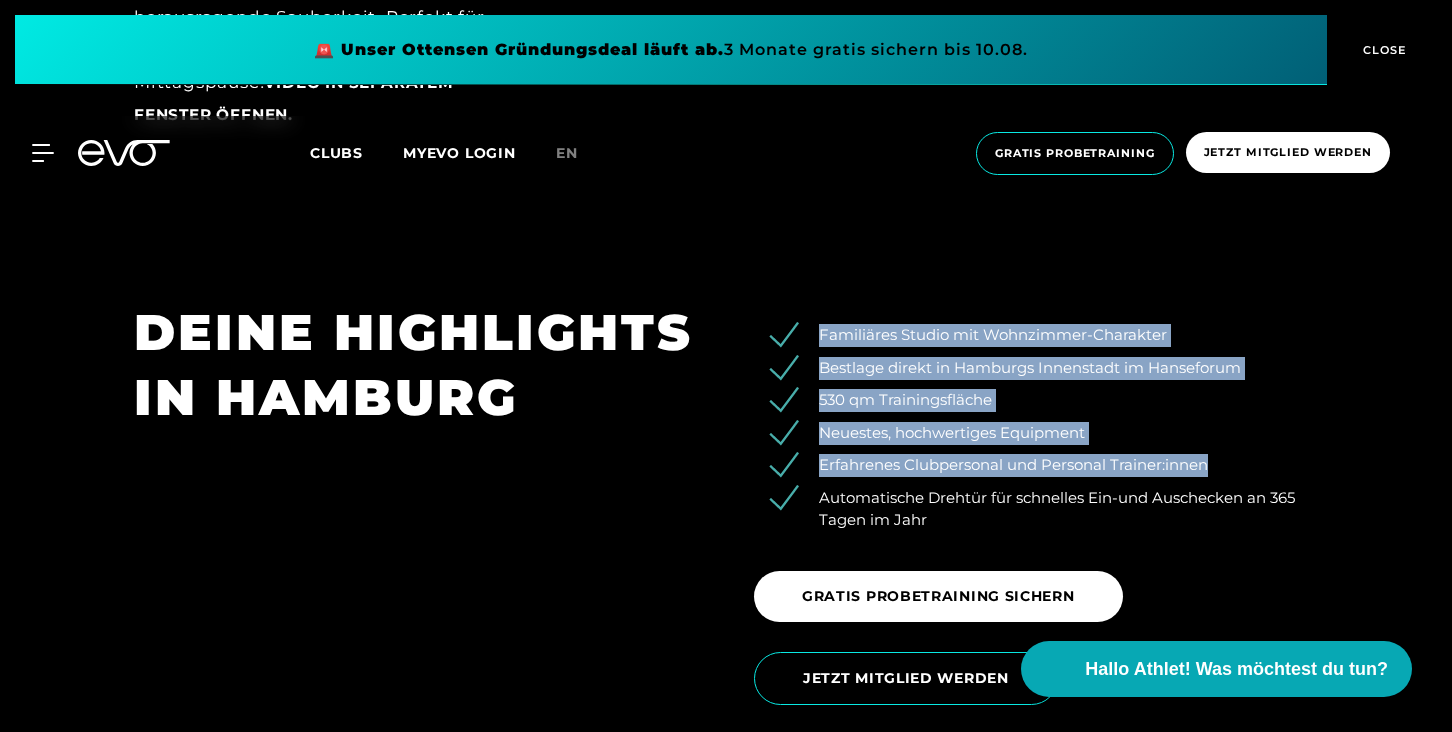 drag, startPoint x: 820, startPoint y: 334, endPoint x: 1274, endPoint y: 473, distance: 474.80206 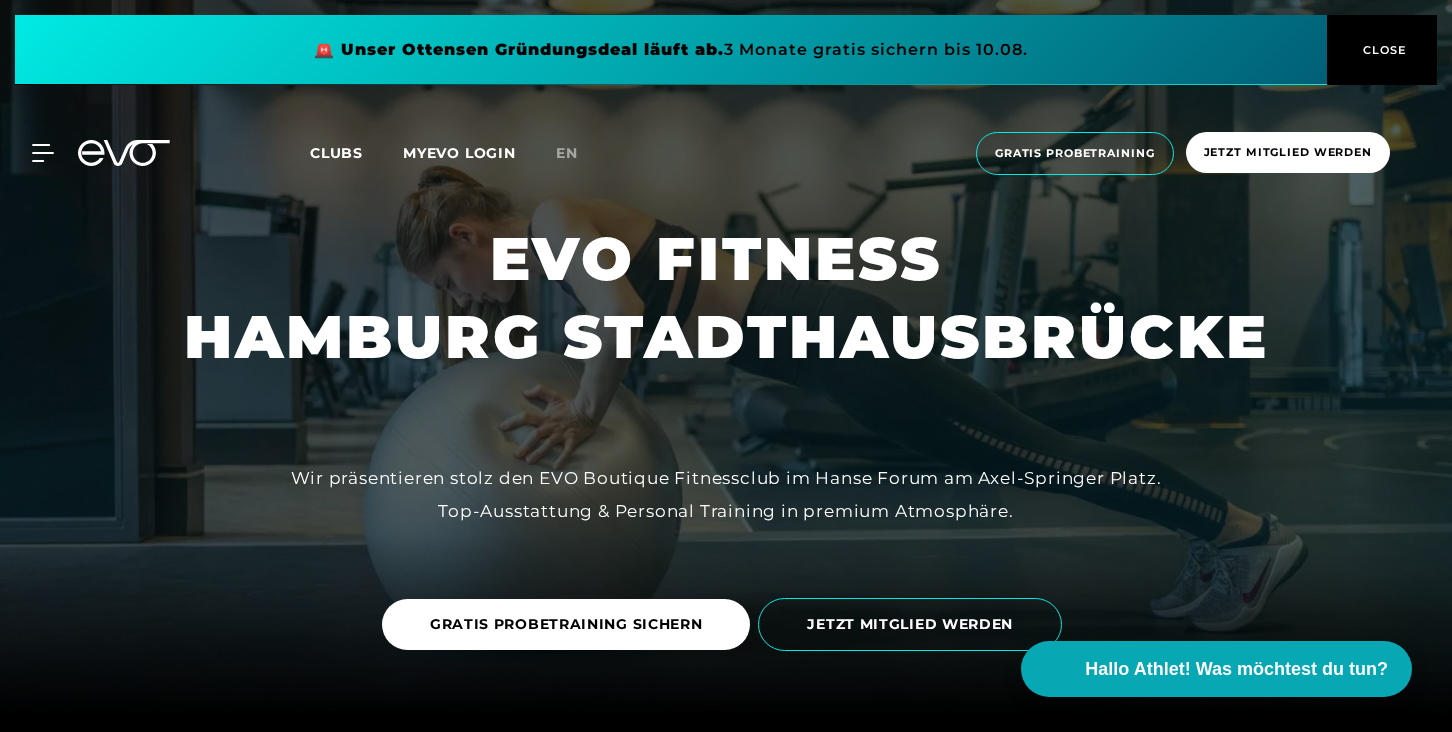 scroll, scrollTop: 31, scrollLeft: 0, axis: vertical 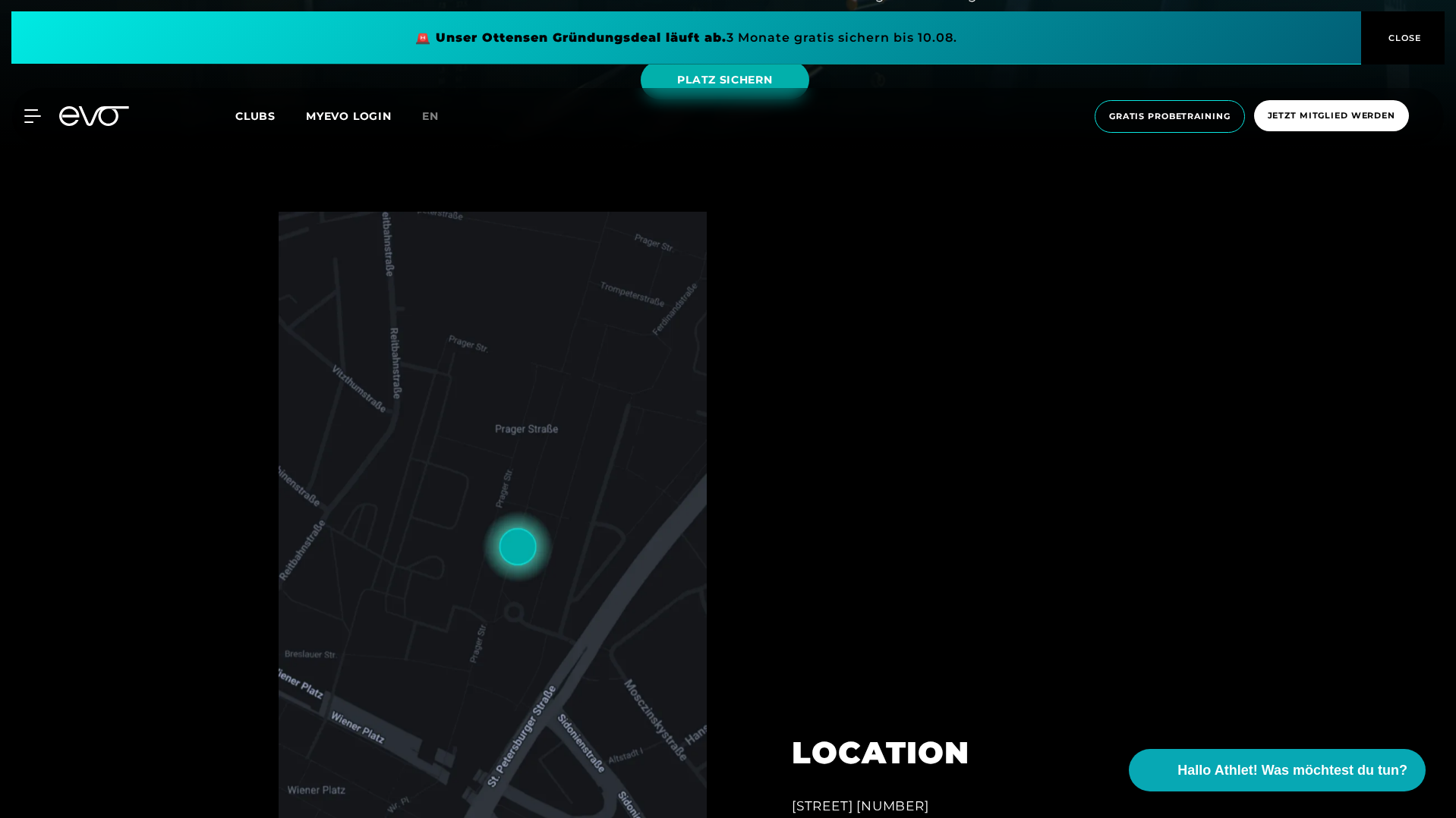 click 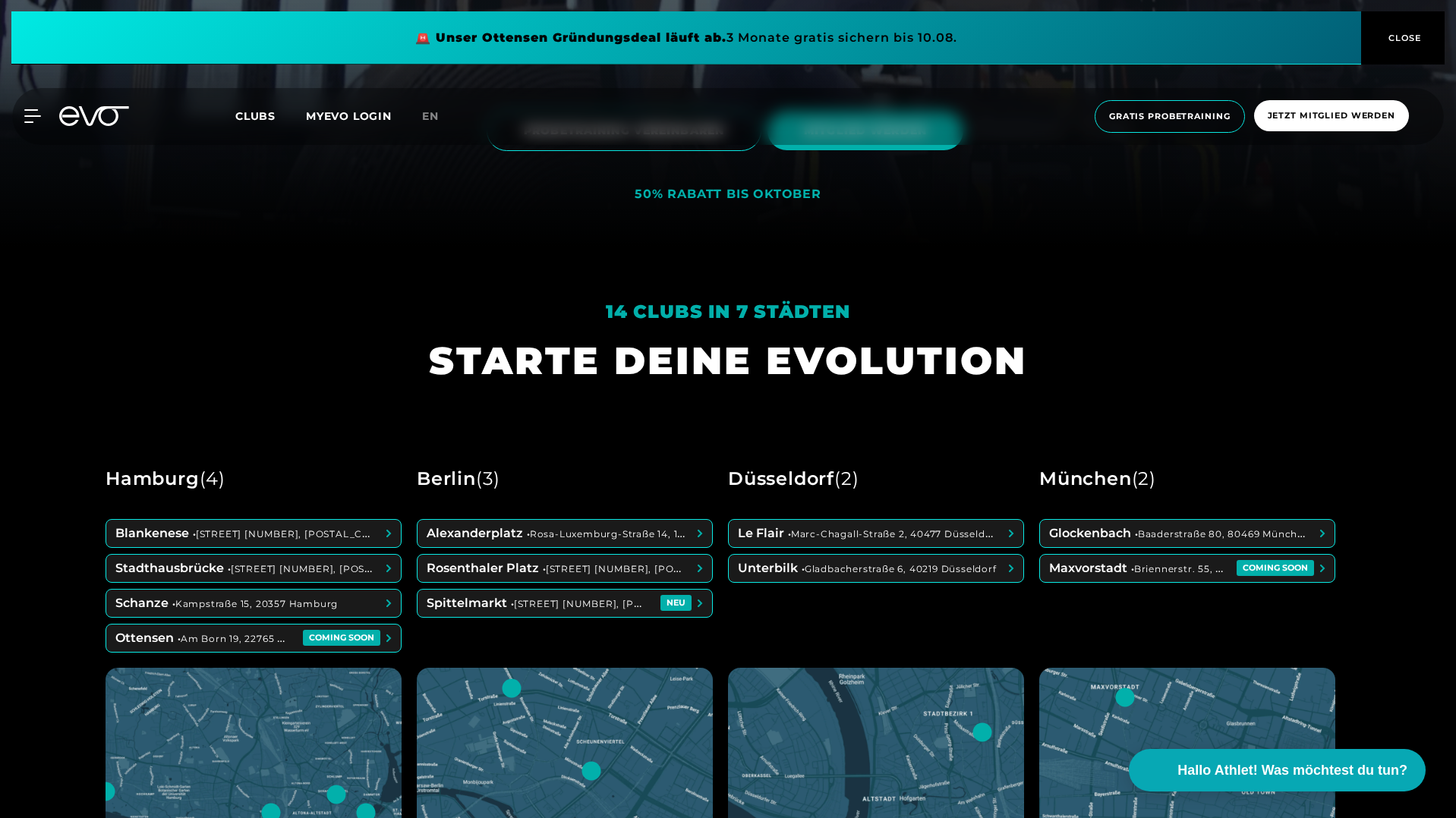 scroll, scrollTop: 621, scrollLeft: 0, axis: vertical 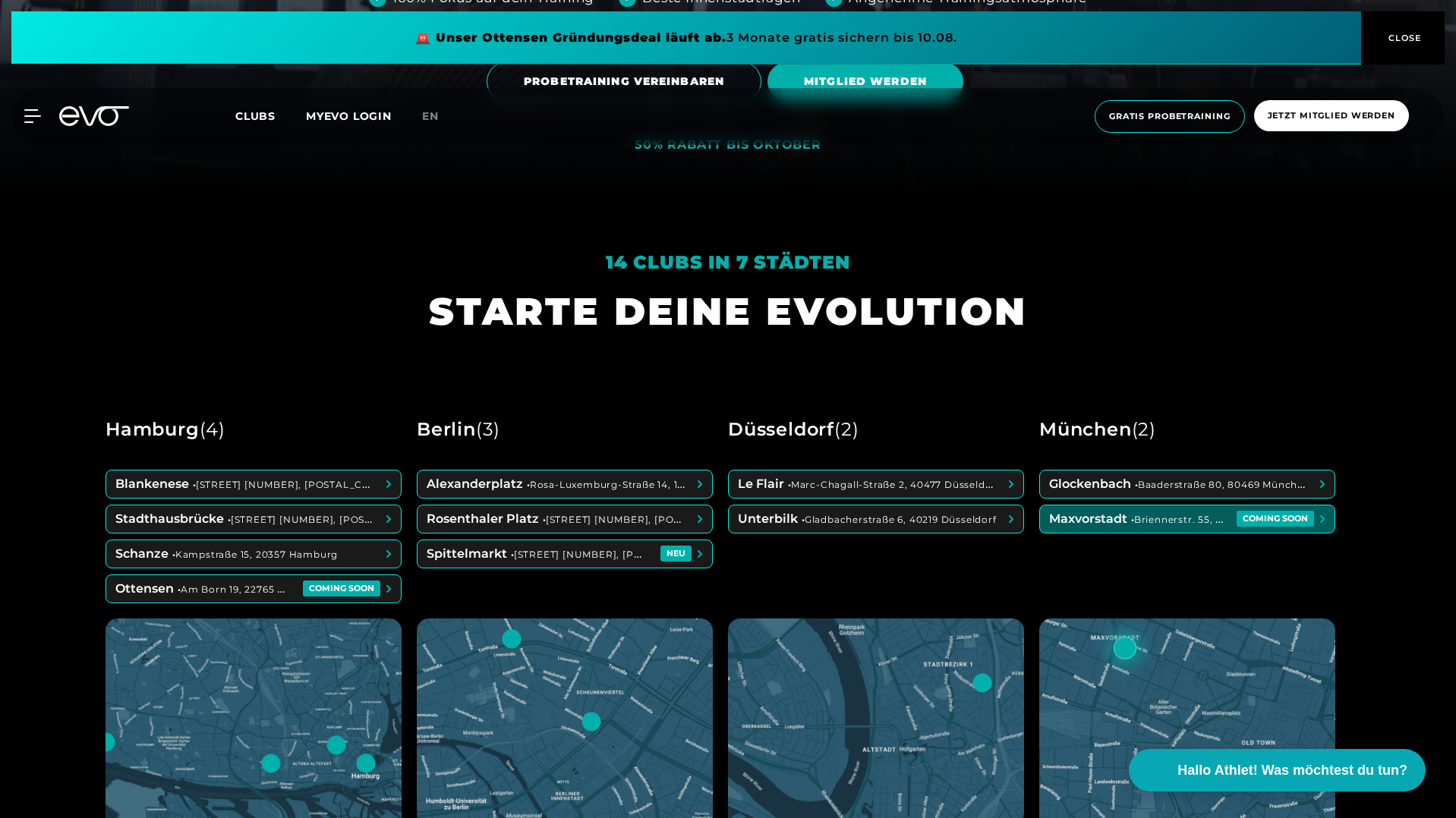 click at bounding box center (1187, 519) 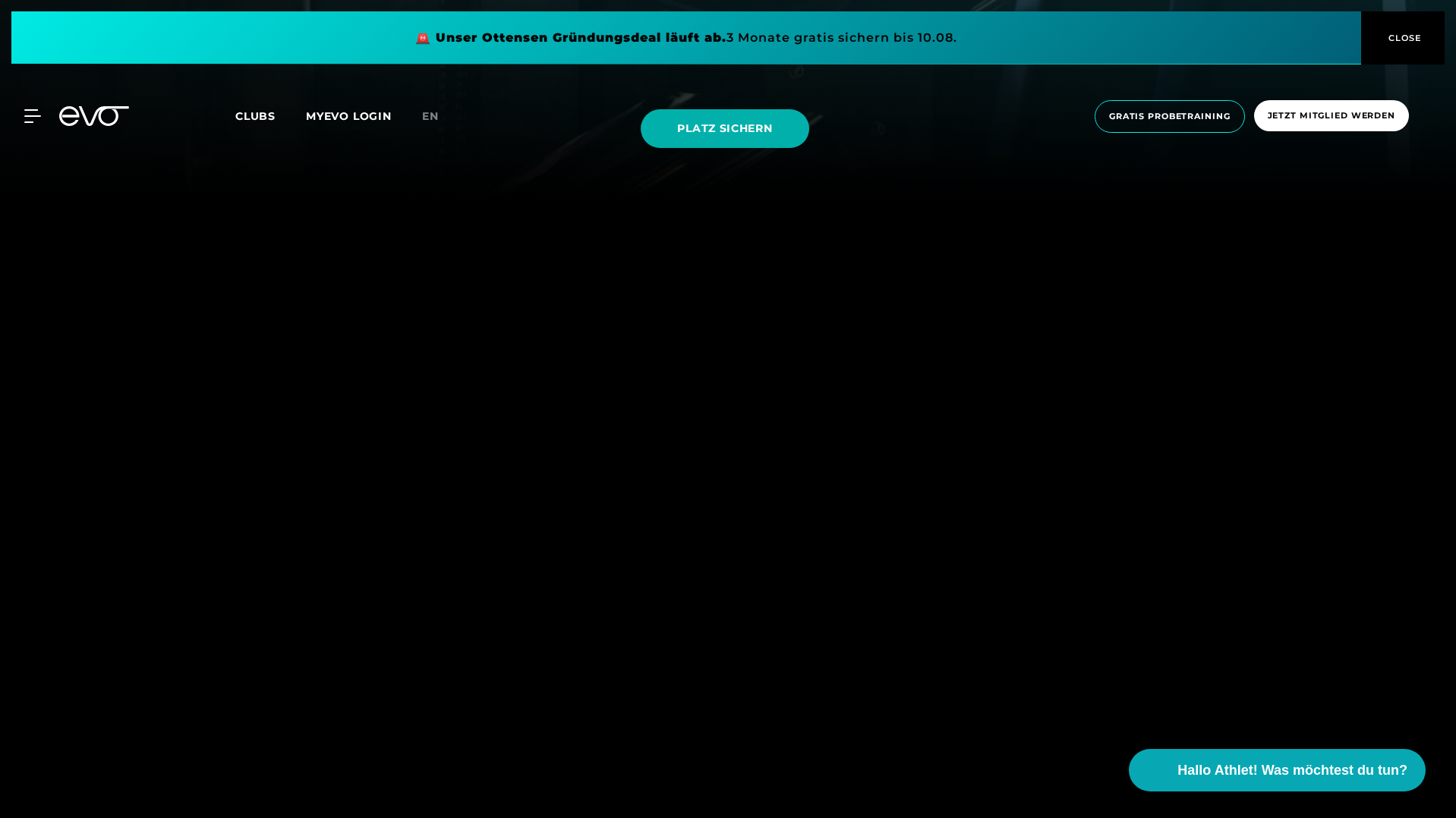 scroll, scrollTop: 0, scrollLeft: 0, axis: both 